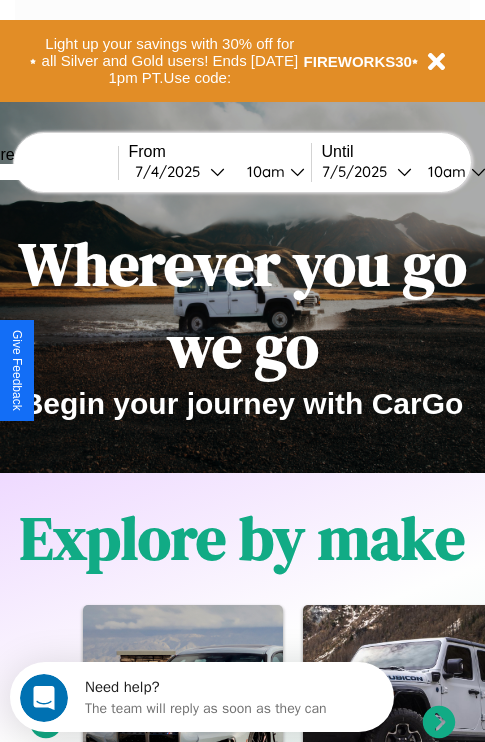 scroll, scrollTop: 0, scrollLeft: 0, axis: both 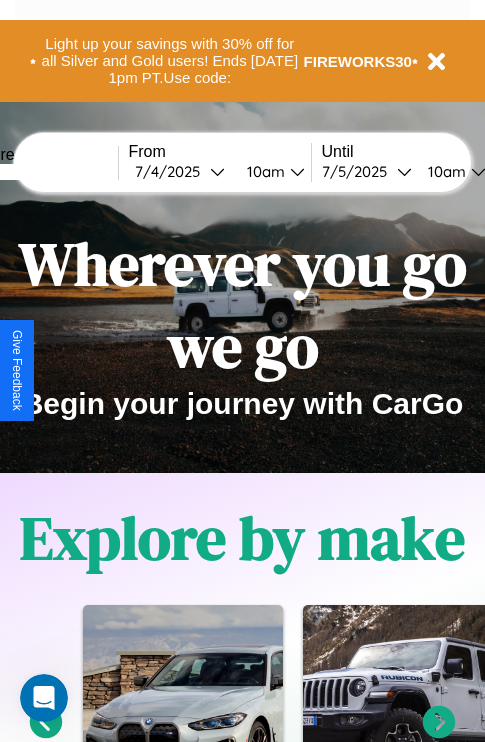 click at bounding box center [43, 172] 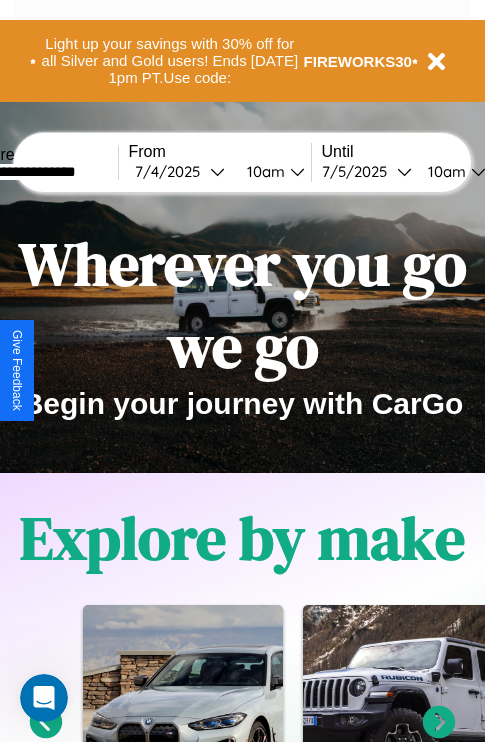 type on "**********" 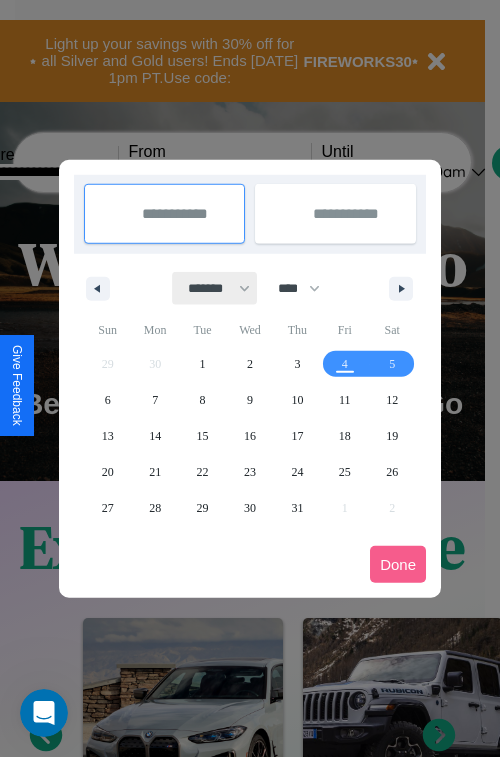 click on "******* ******** ***** ***** *** **** **** ****** ********* ******* ******** ********" at bounding box center [215, 288] 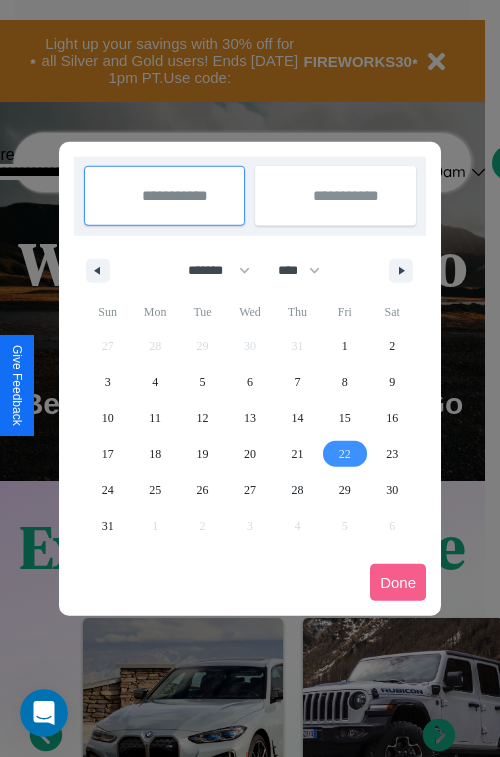 click on "22" at bounding box center (345, 454) 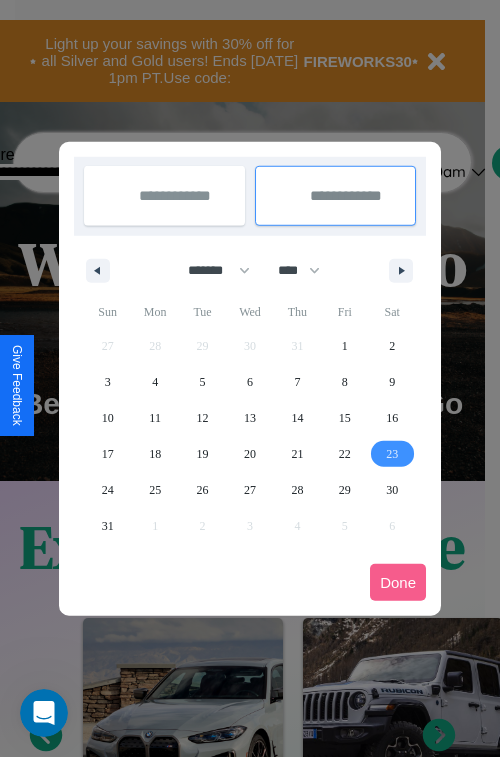 click on "23" at bounding box center (392, 454) 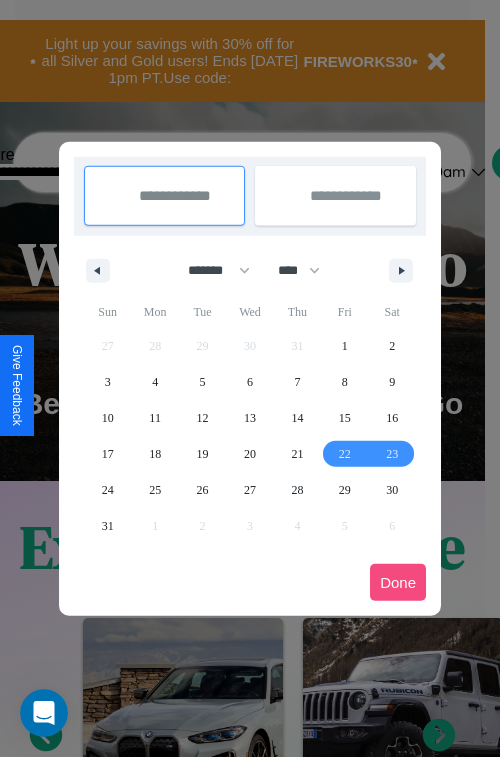 click on "Done" at bounding box center [398, 582] 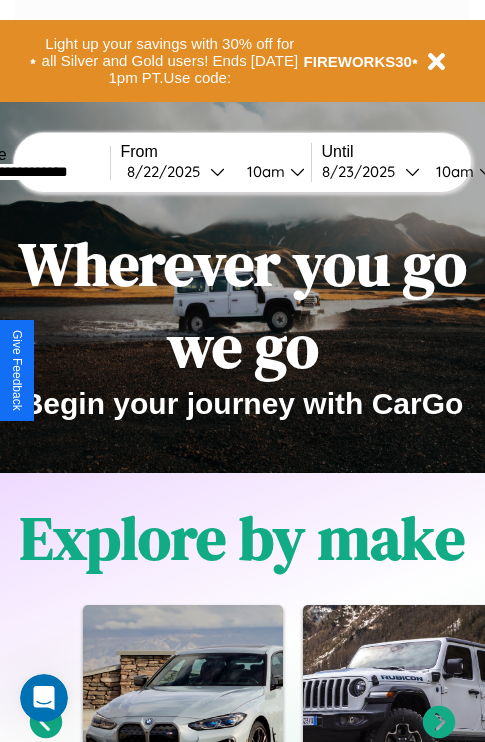 scroll, scrollTop: 0, scrollLeft: 77, axis: horizontal 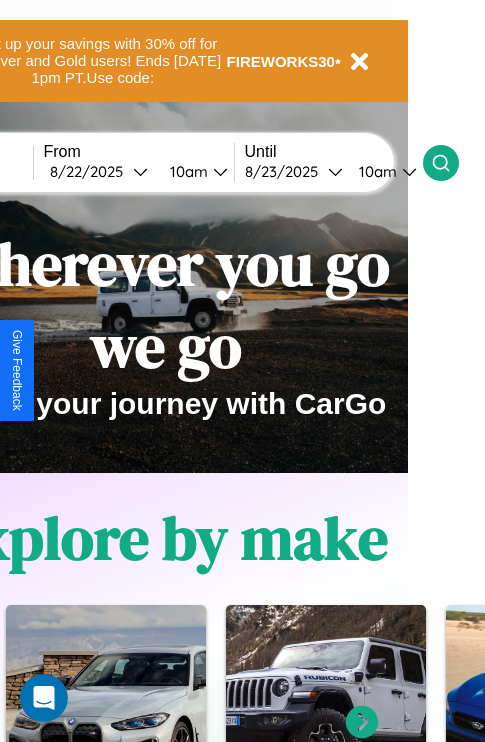 click 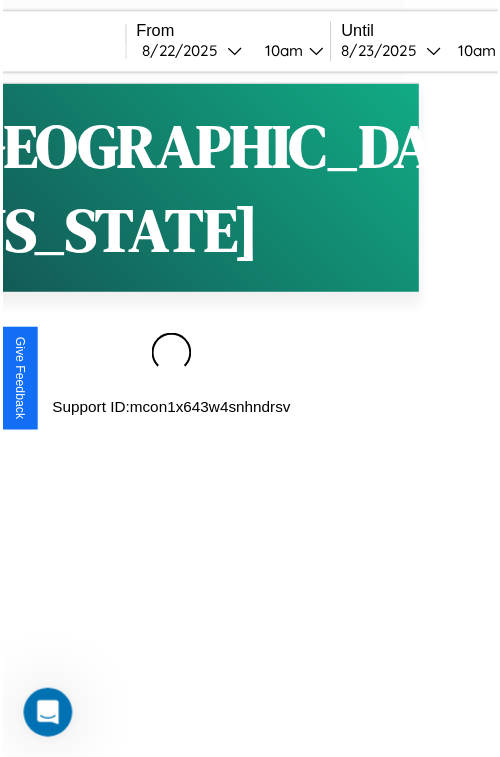 scroll, scrollTop: 0, scrollLeft: 0, axis: both 